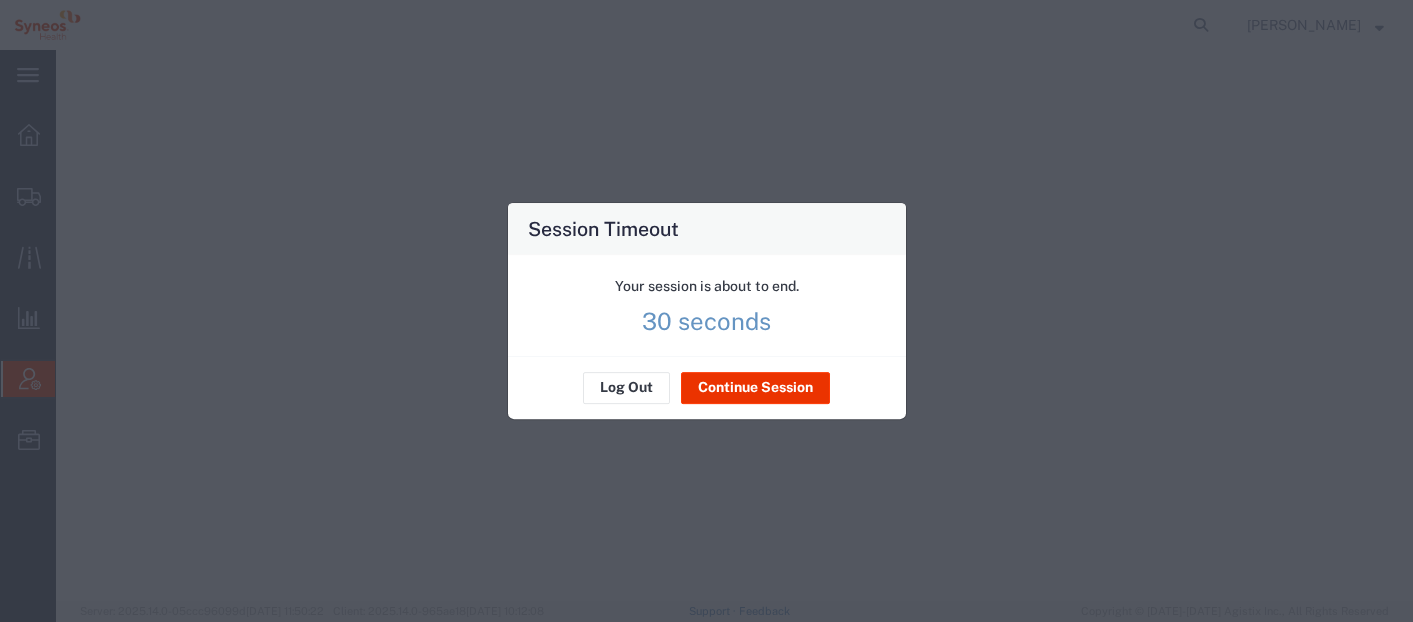 scroll, scrollTop: 0, scrollLeft: 0, axis: both 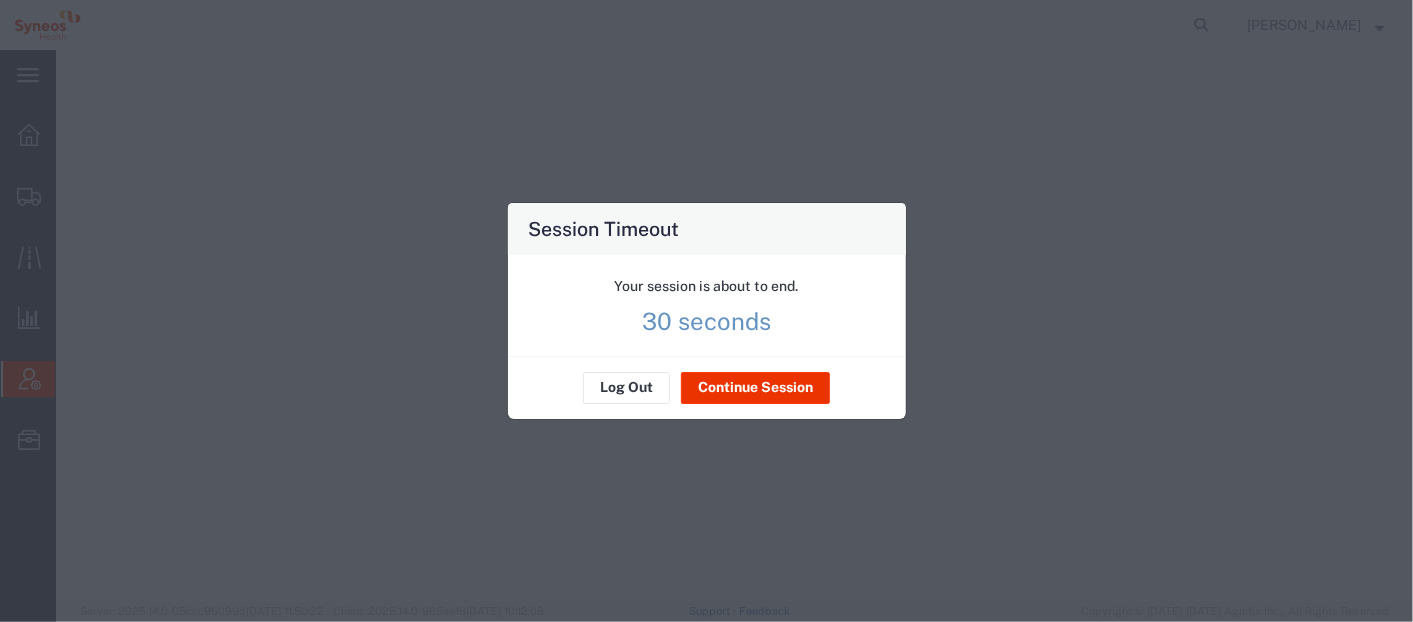 select on "is" 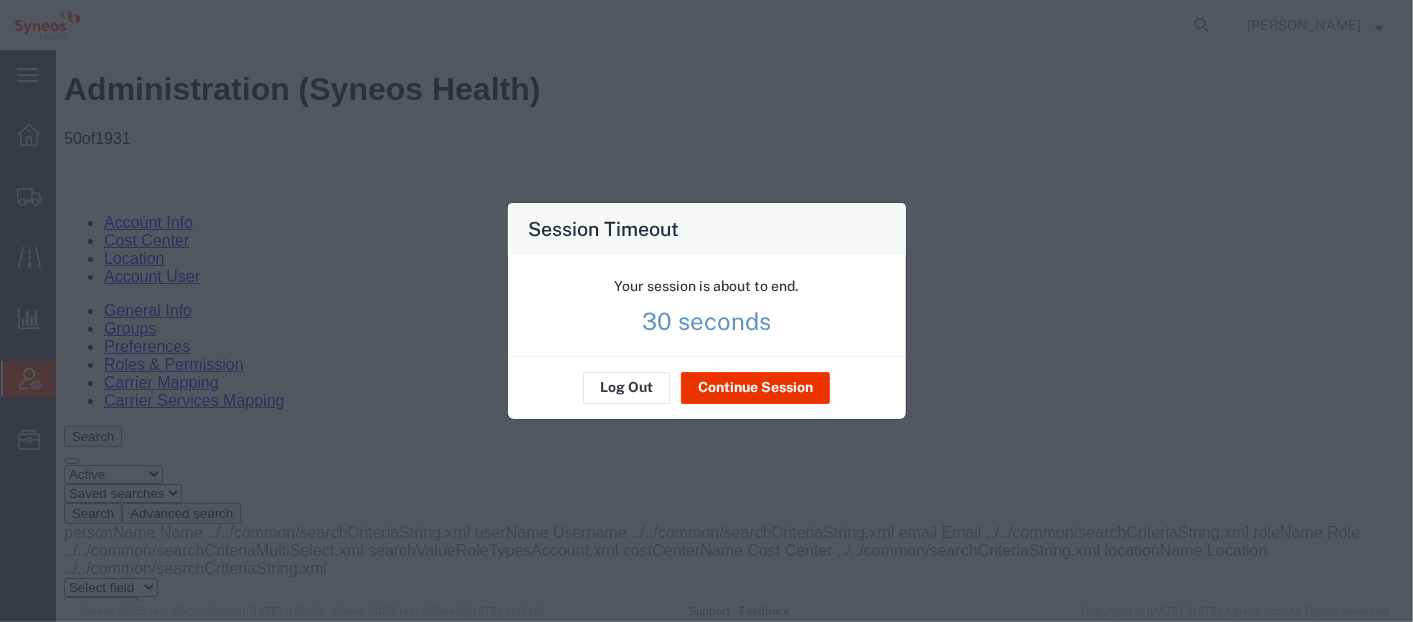 scroll, scrollTop: 0, scrollLeft: 0, axis: both 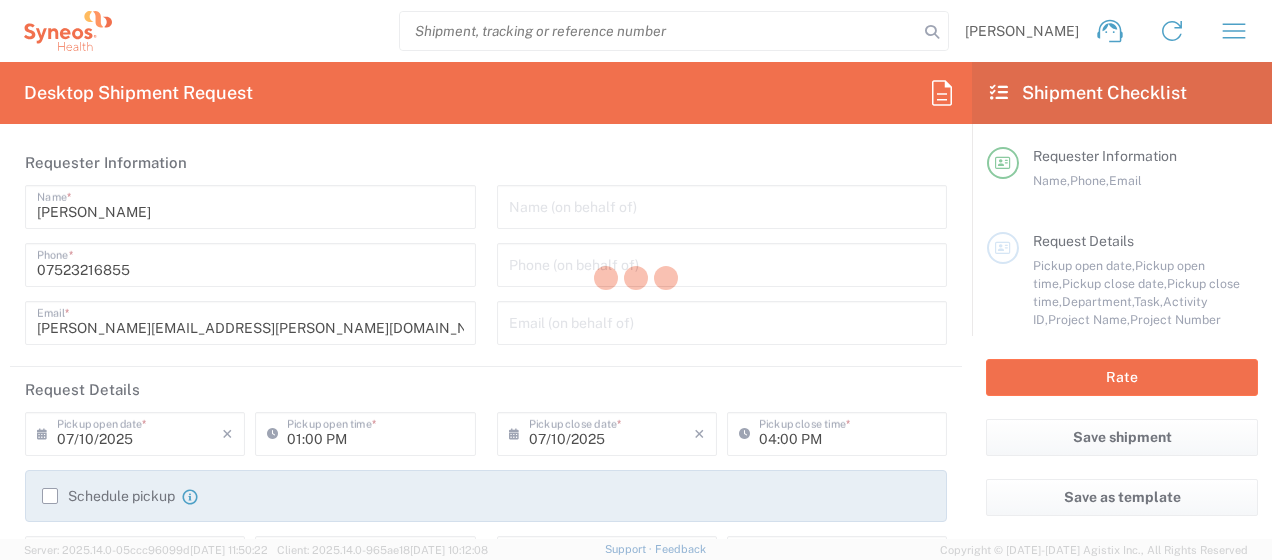 type on "8350" 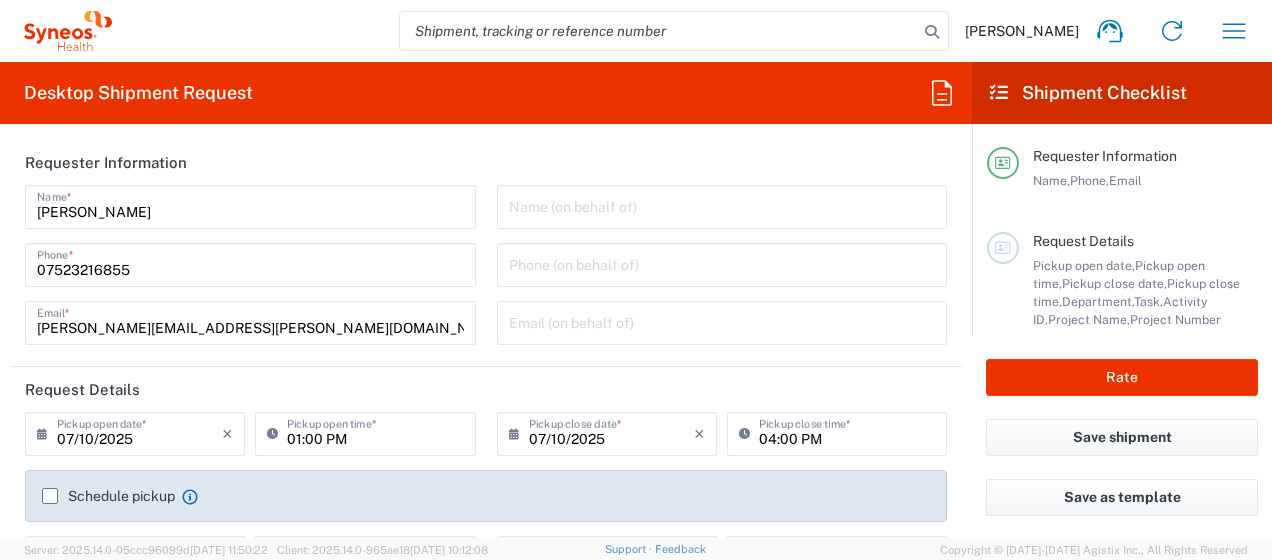 type on "[GEOGRAPHIC_DATA]" 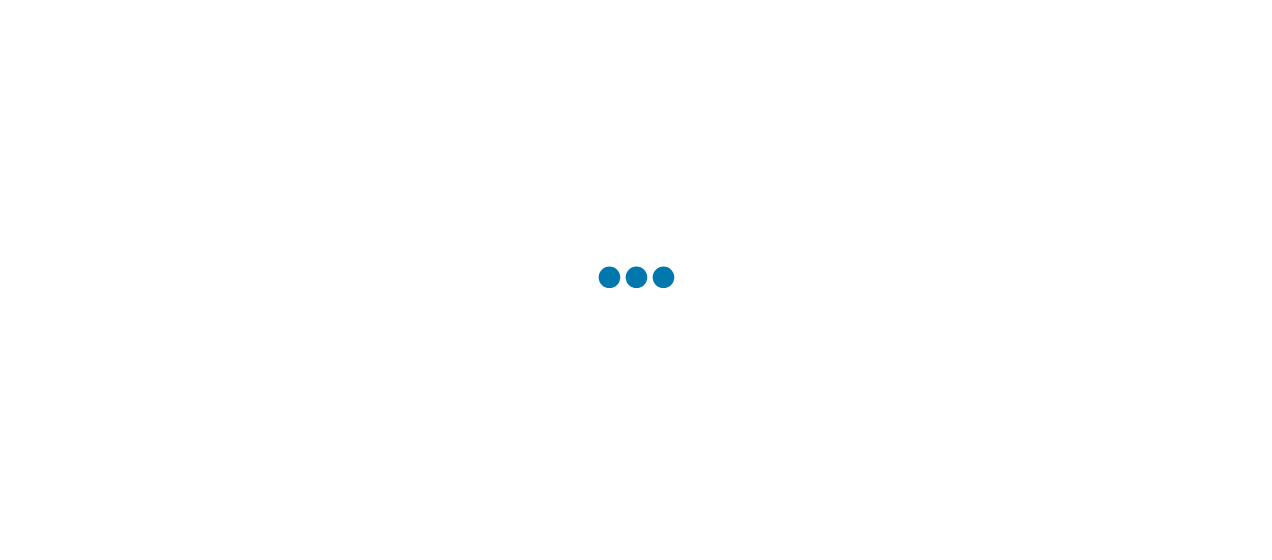 scroll, scrollTop: 0, scrollLeft: 0, axis: both 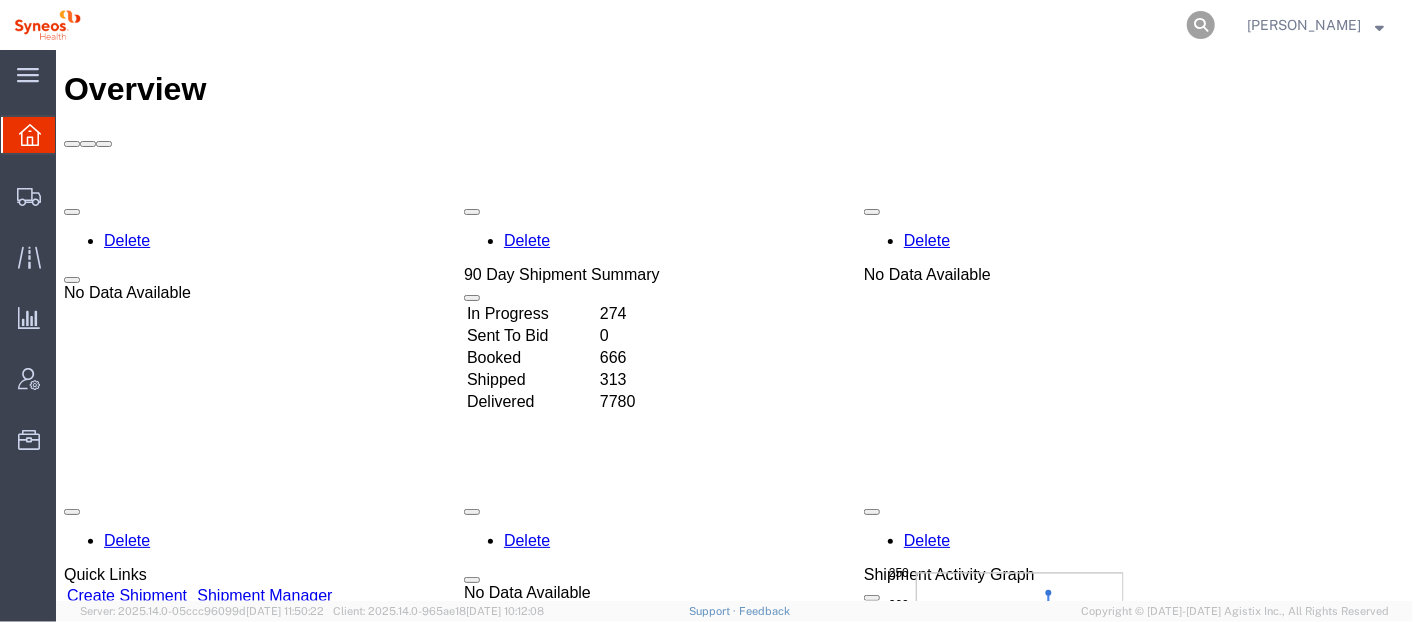 click 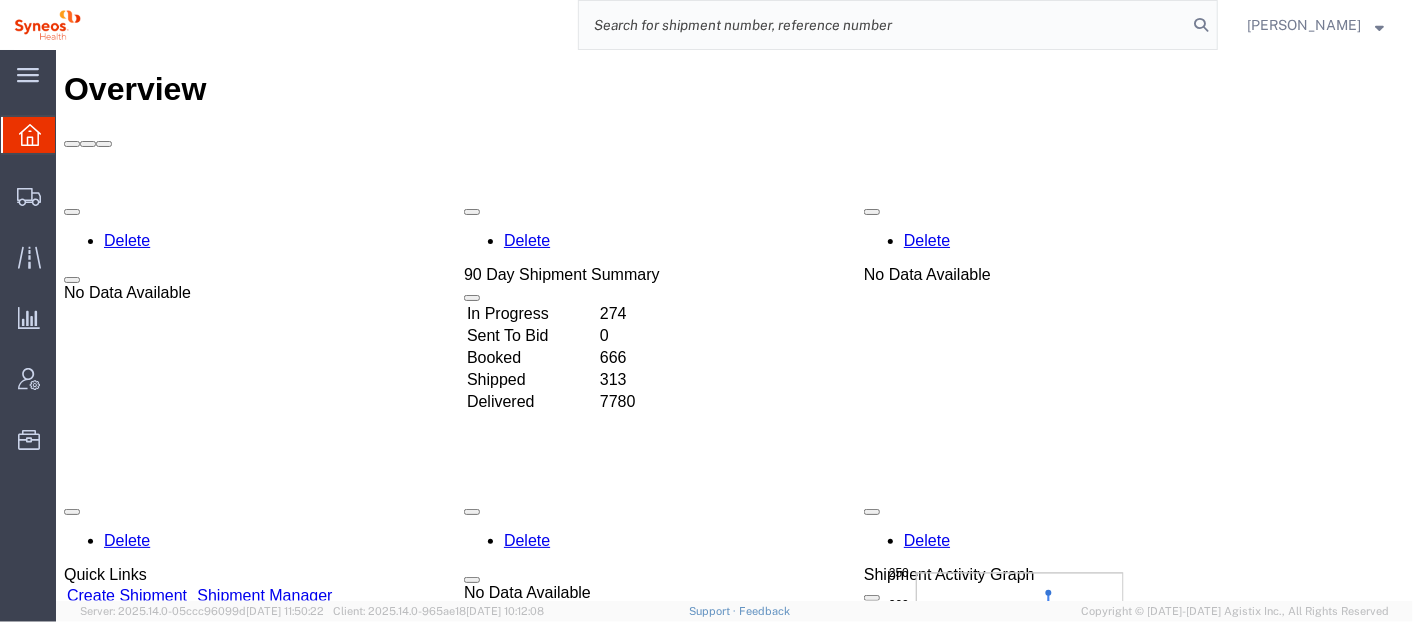 paste on "56151098" 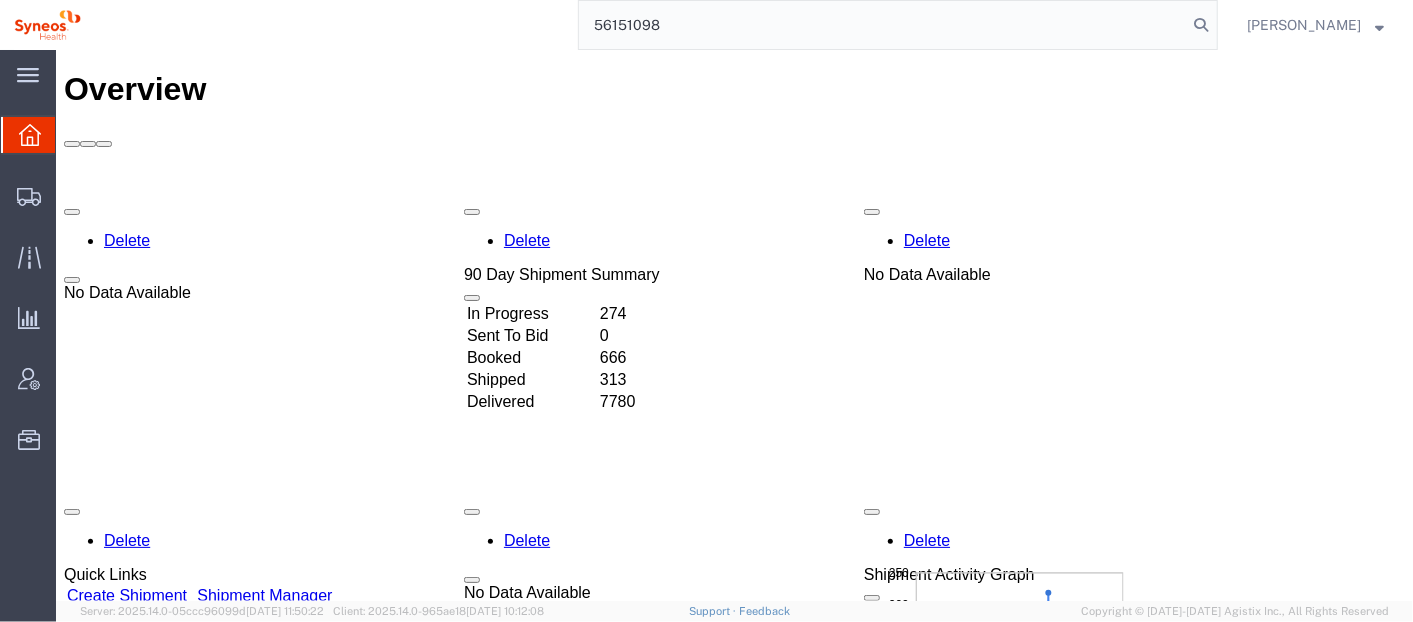 type on "56151098" 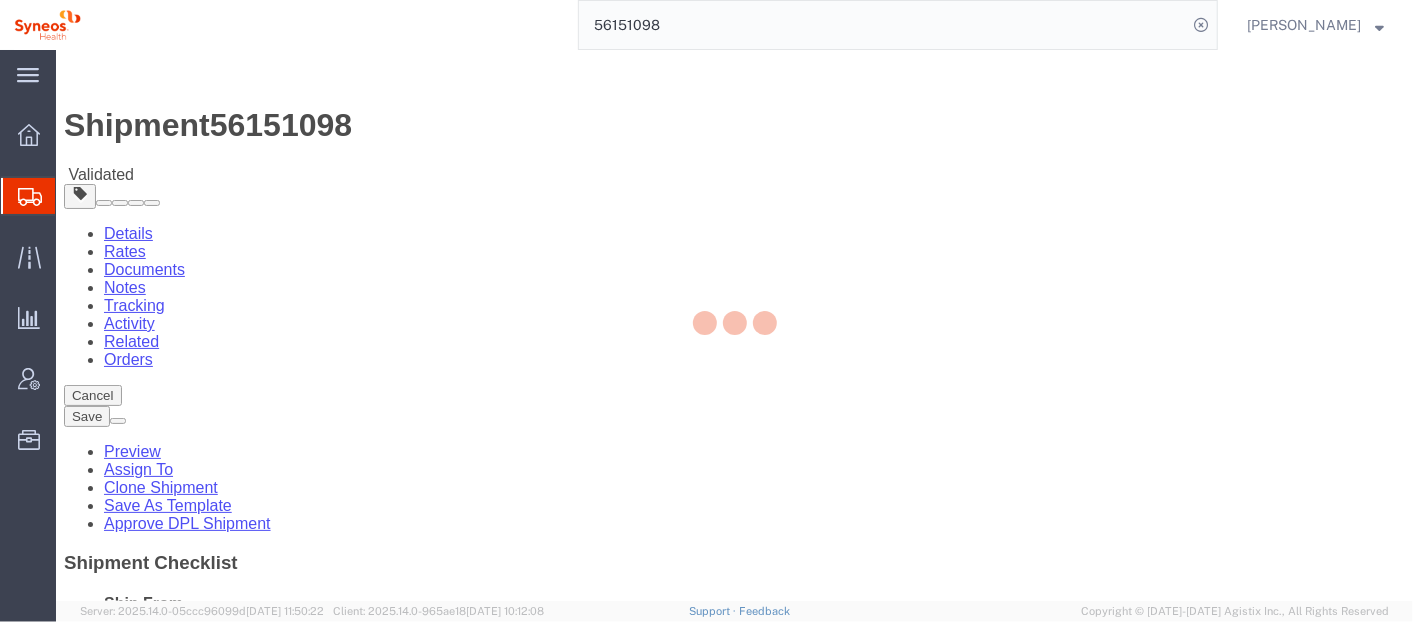 select 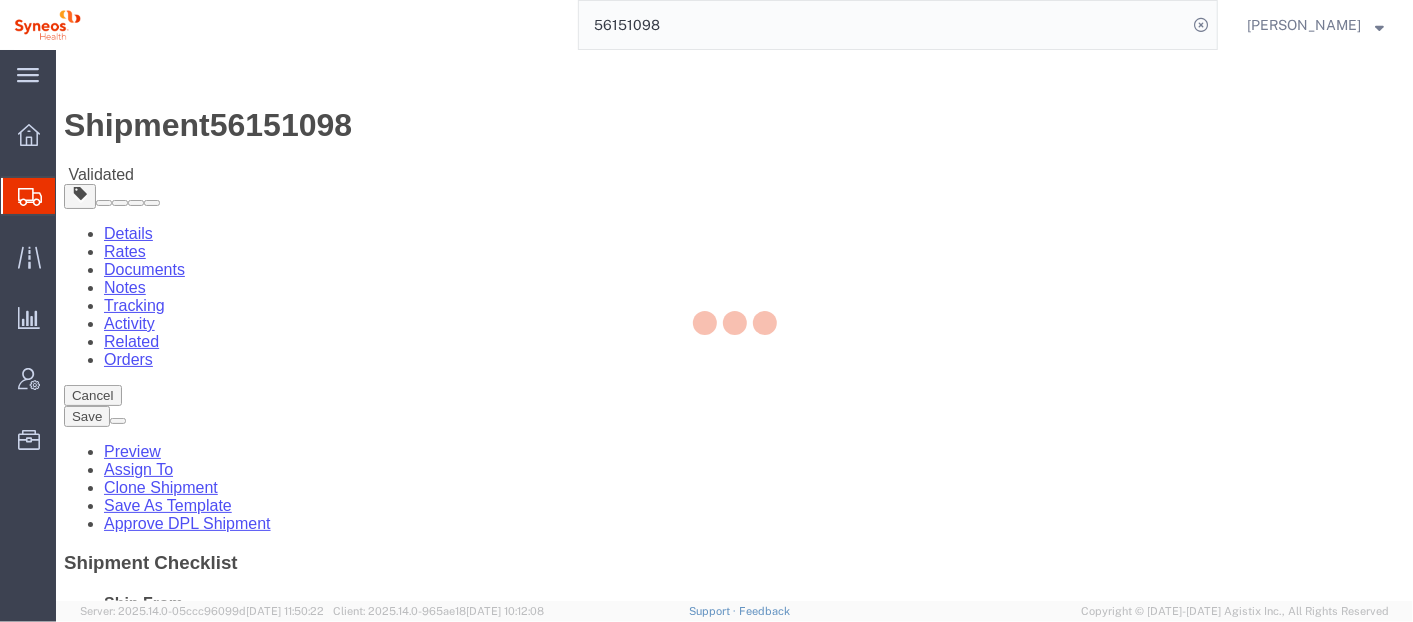 select on "61570" 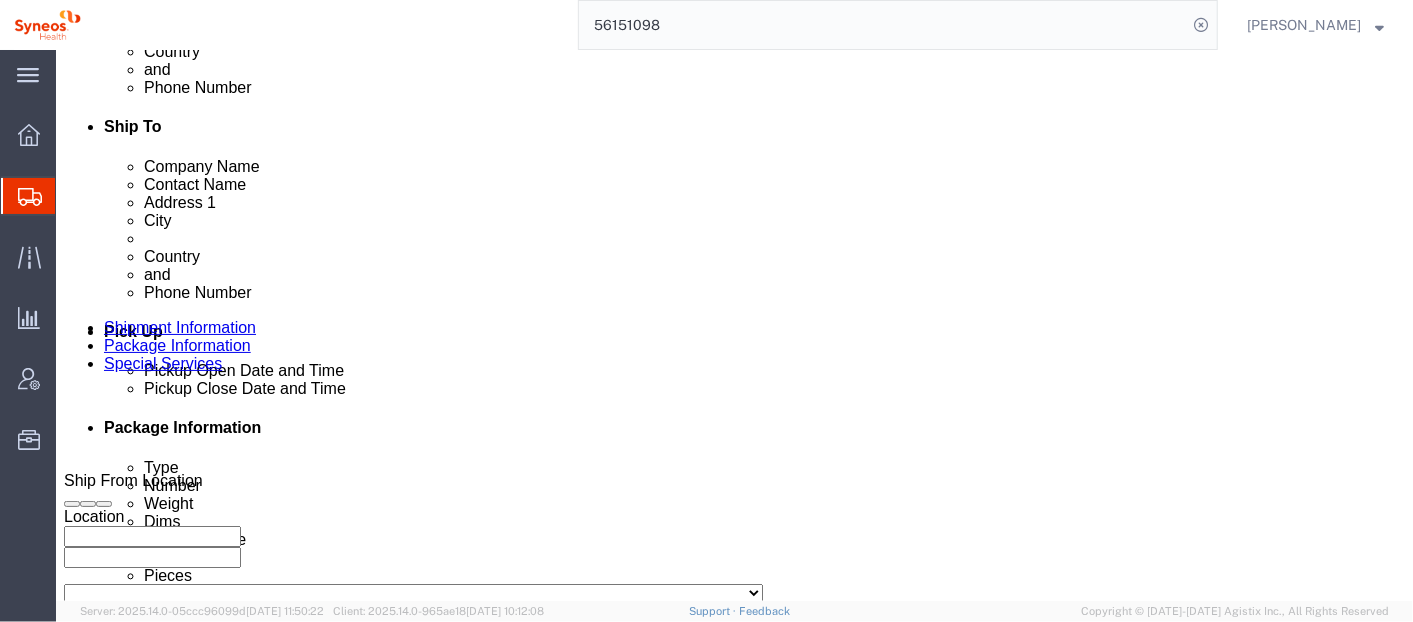 scroll, scrollTop: 683, scrollLeft: 0, axis: vertical 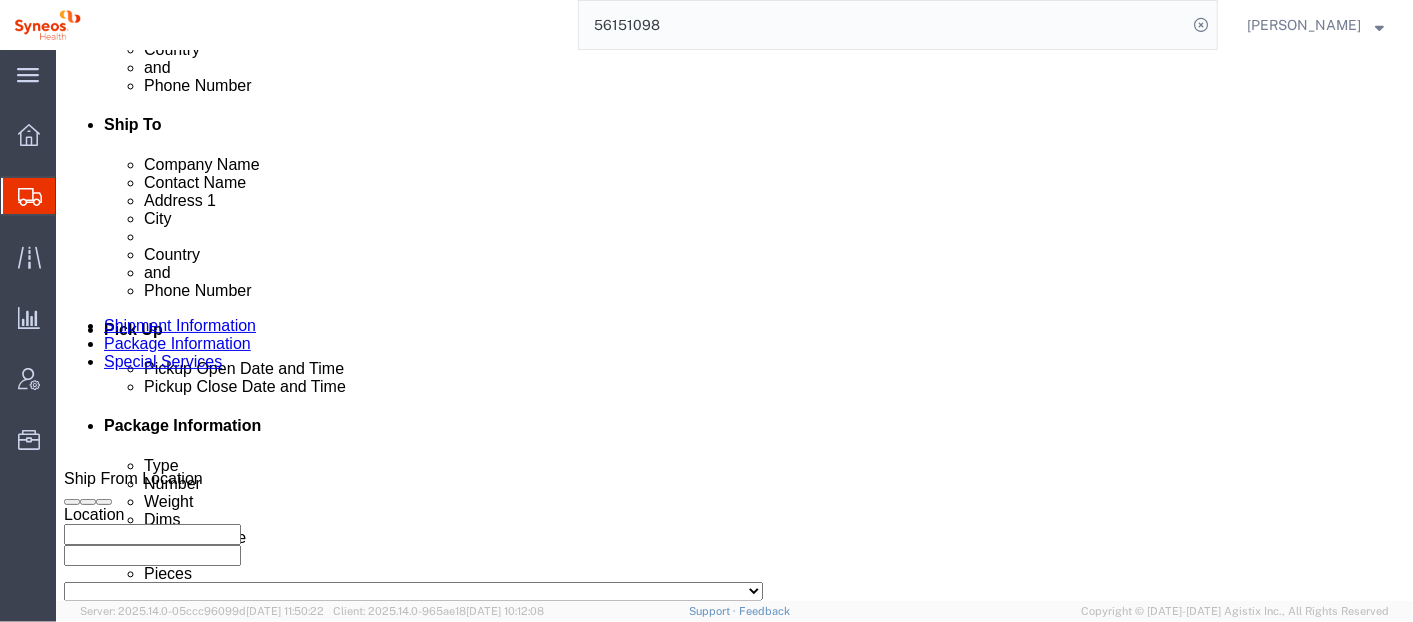 click on "Jul 16 2025 4:00 PM" 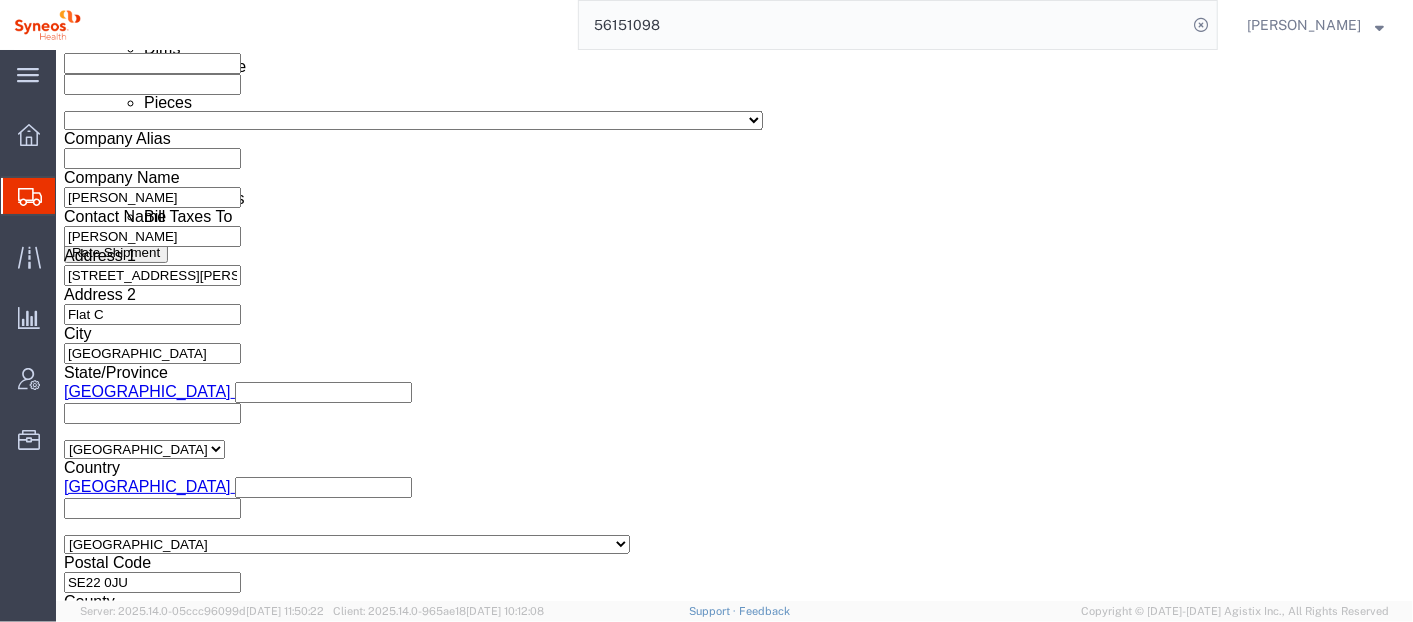 click on "Apply" 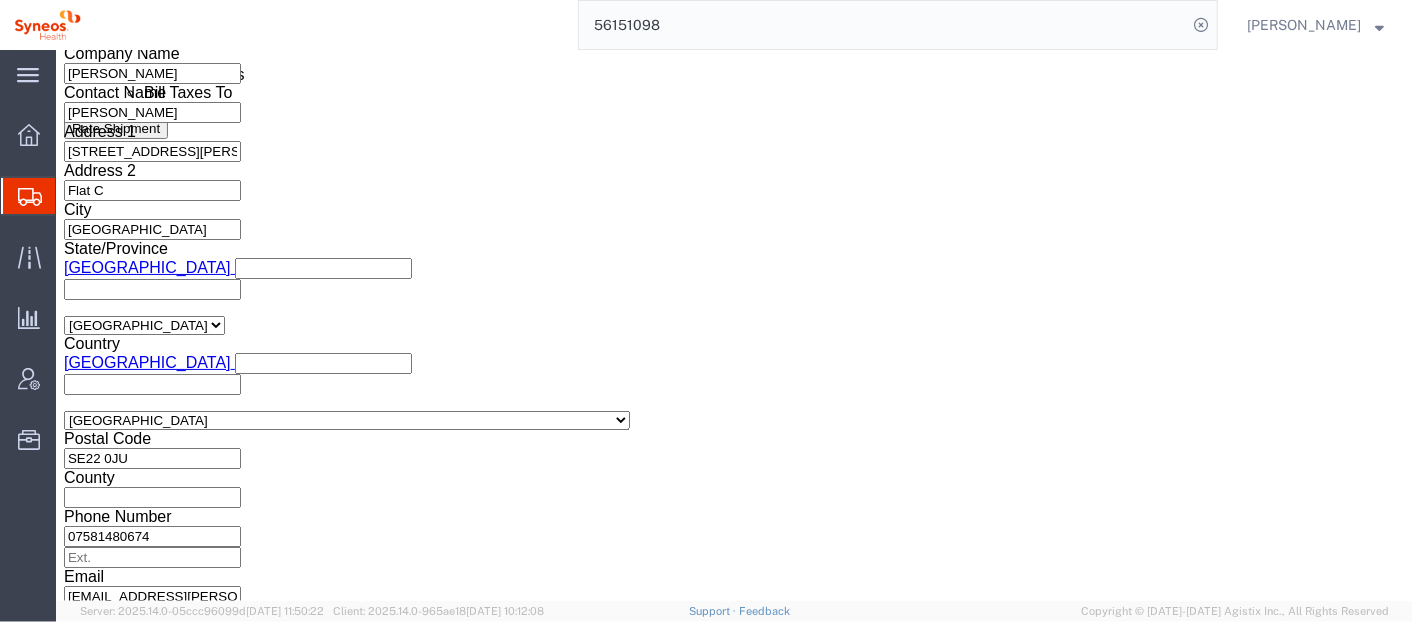 scroll, scrollTop: 1339, scrollLeft: 0, axis: vertical 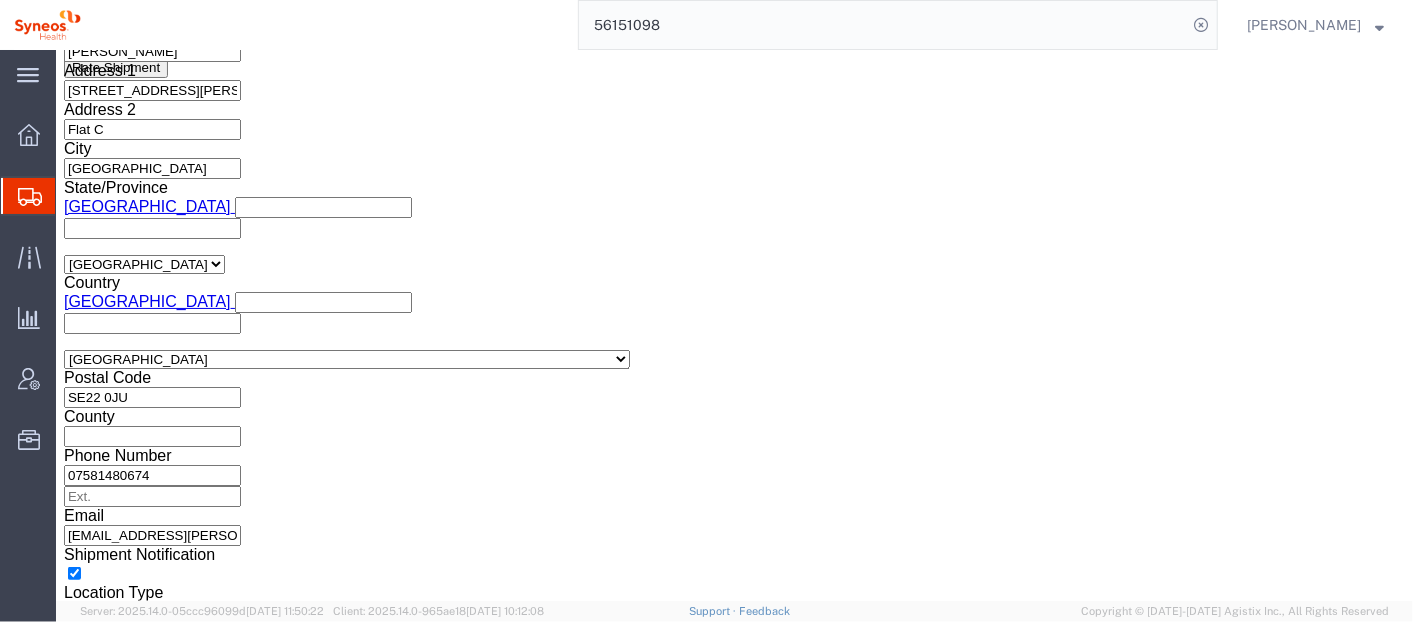 click on "Continue" 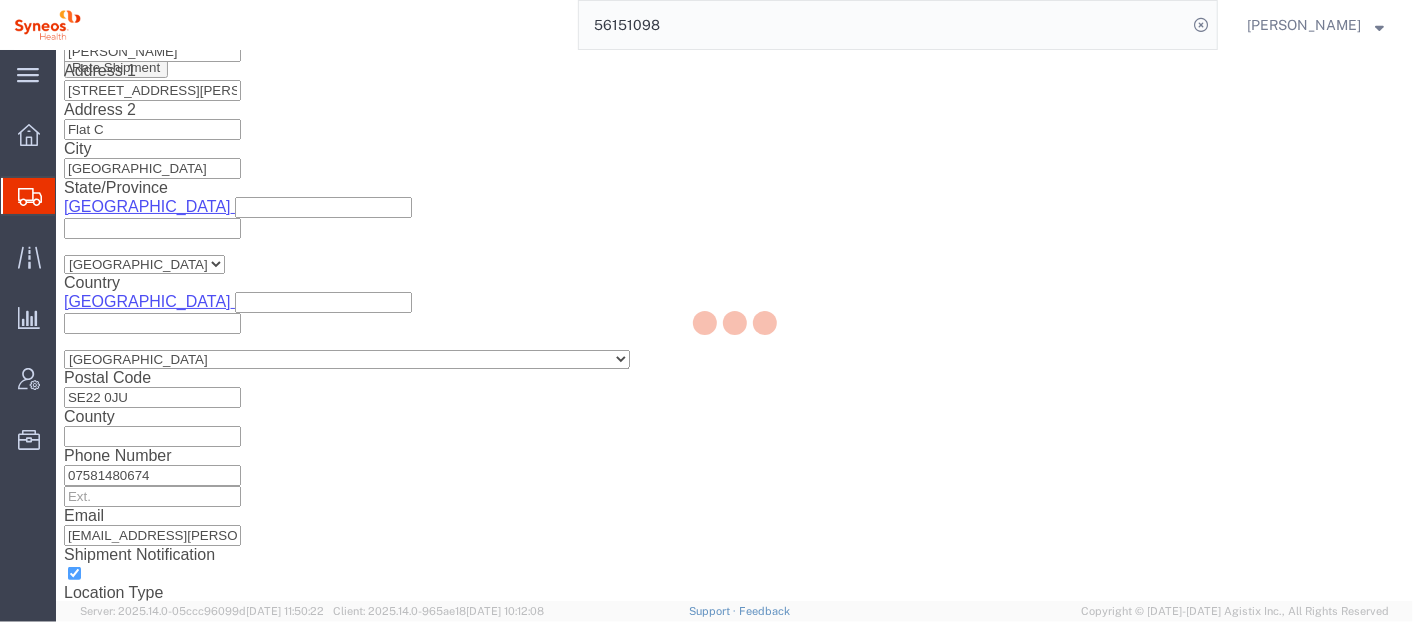 scroll, scrollTop: 0, scrollLeft: 0, axis: both 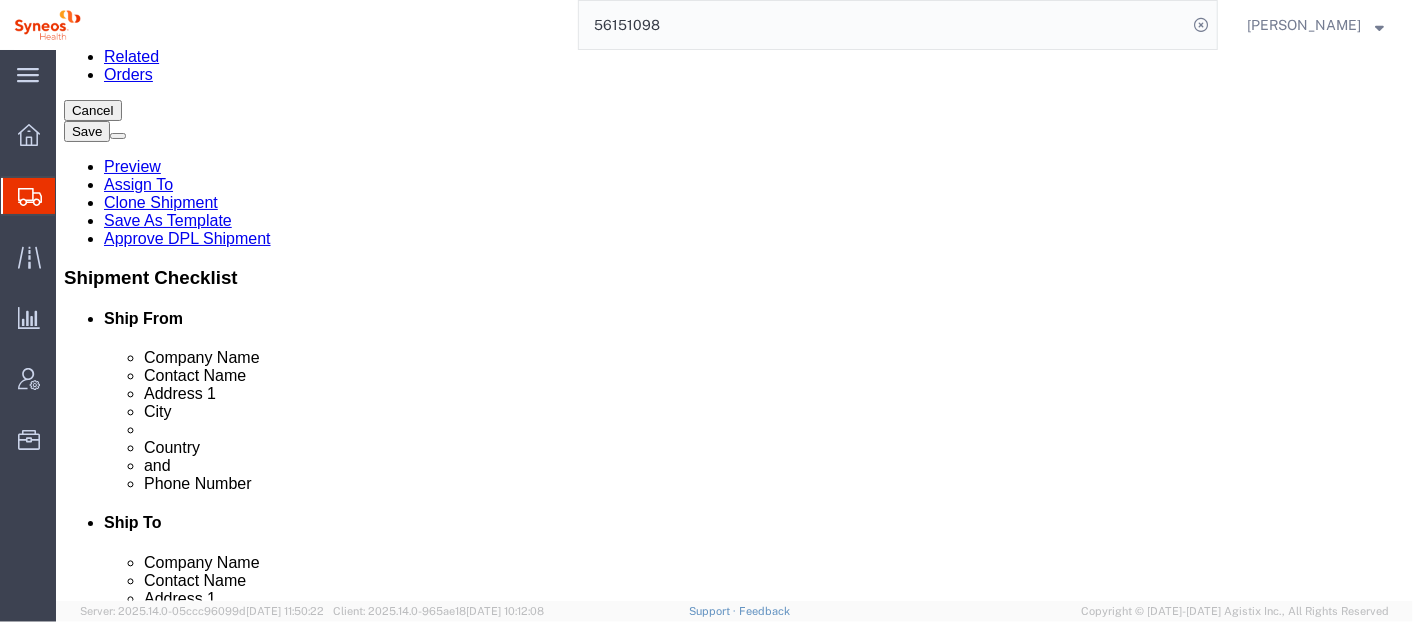click on "Continue" 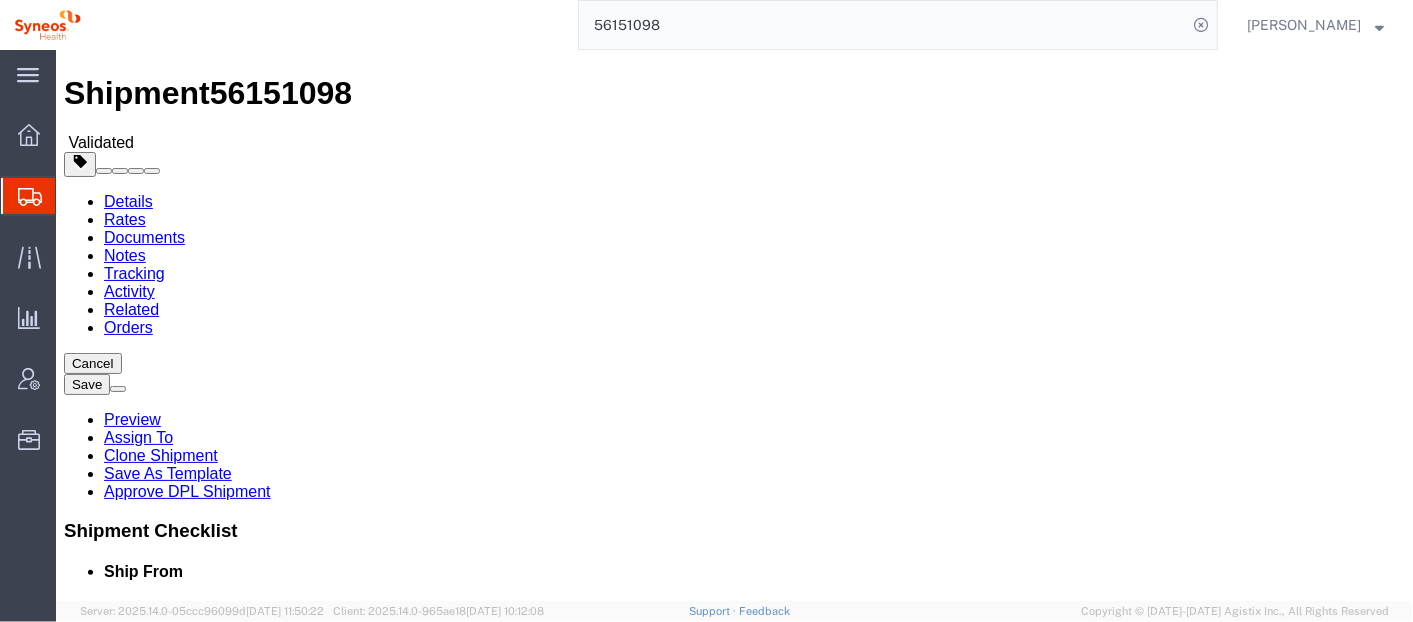 scroll, scrollTop: 0, scrollLeft: 0, axis: both 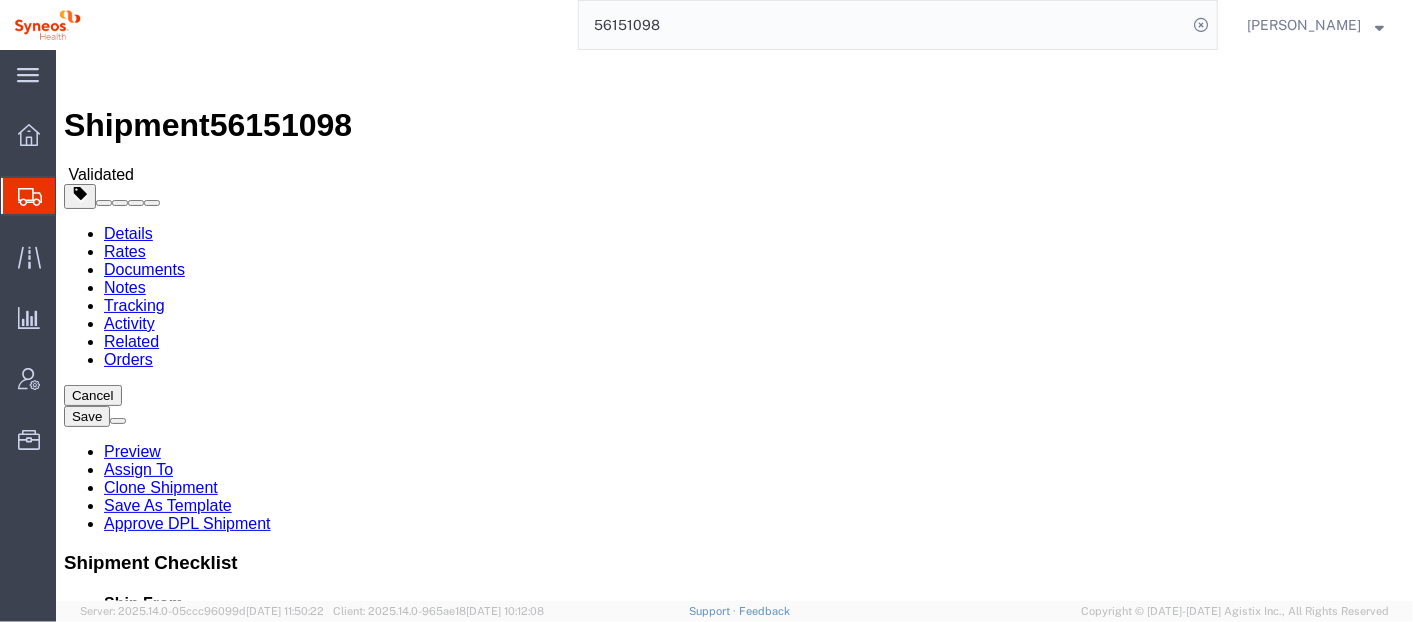 drag, startPoint x: 1351, startPoint y: 499, endPoint x: 1355, endPoint y: 37, distance: 462.0173 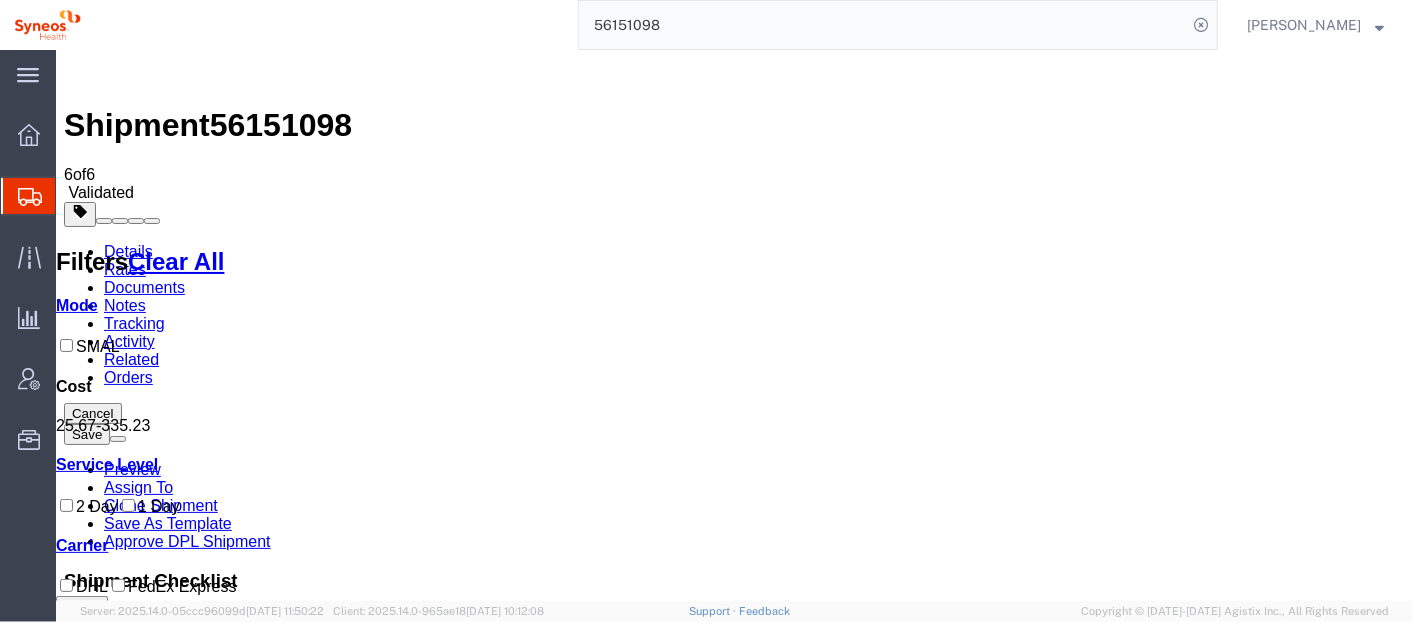 click on "Book" at bounding box center (1096, 1594) 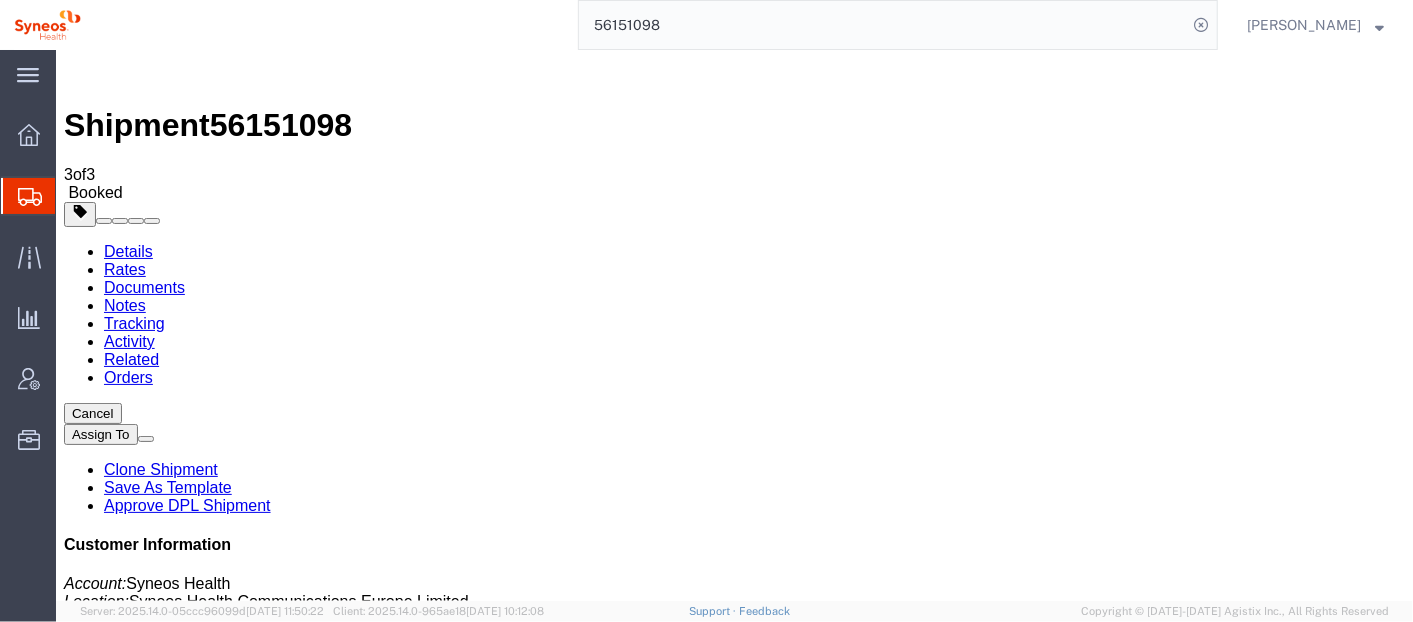 click on "Email Documents" at bounding box center (165, 1162) 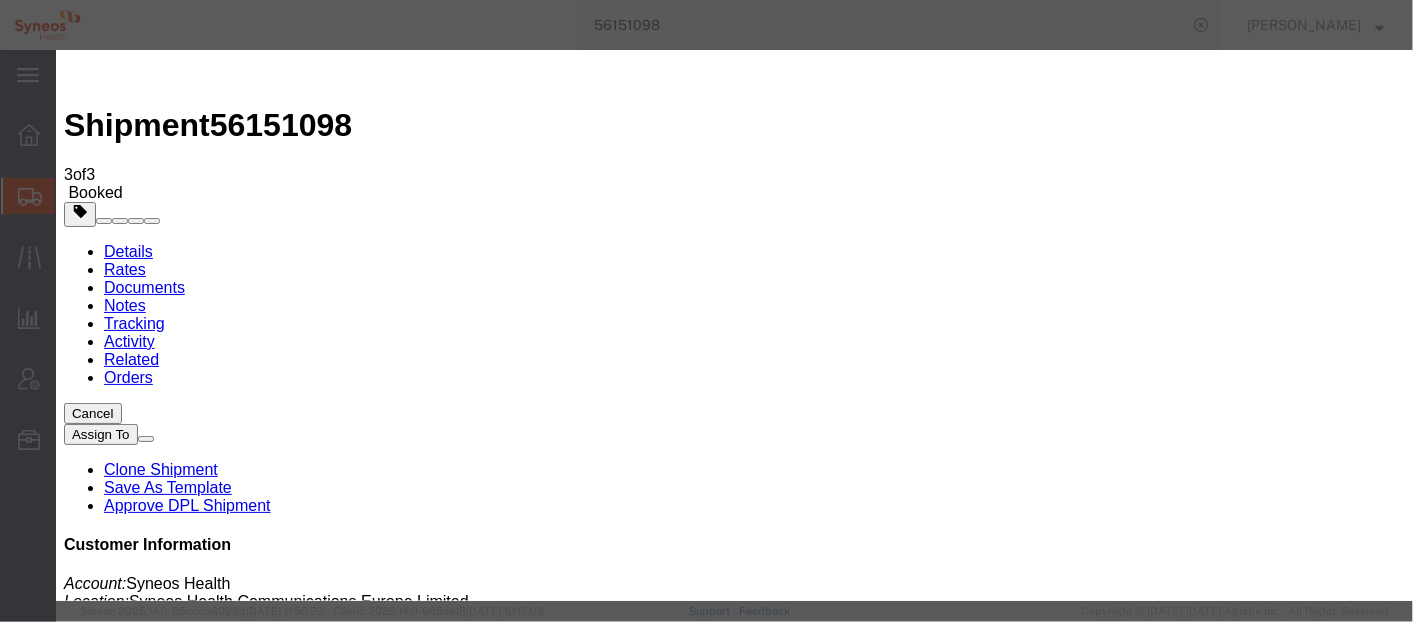 click at bounding box center (887, 3410) 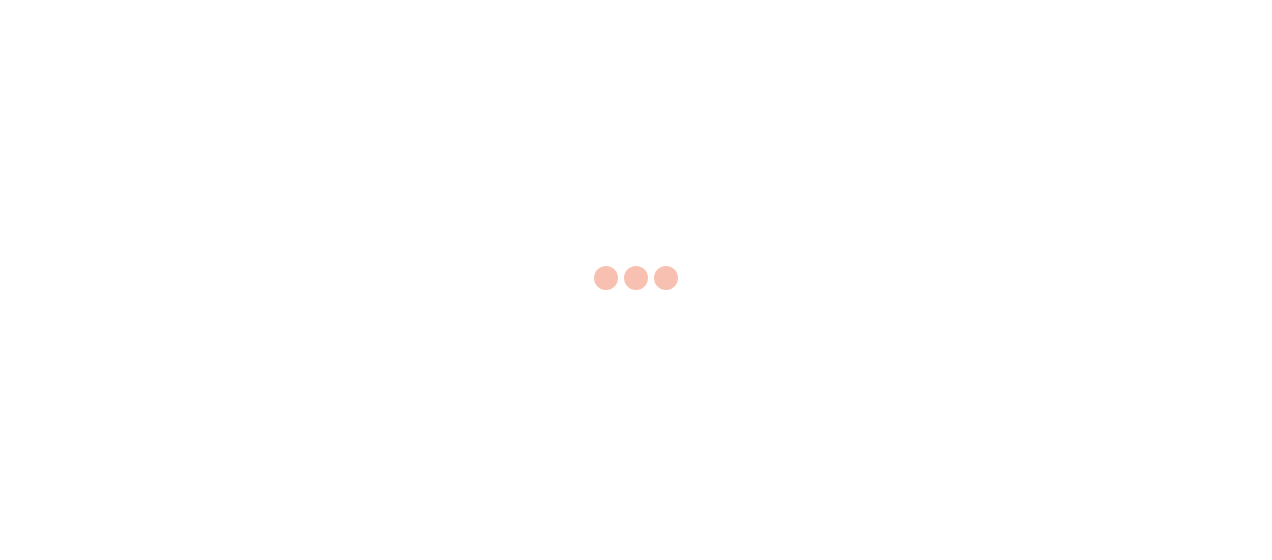 scroll, scrollTop: 0, scrollLeft: 0, axis: both 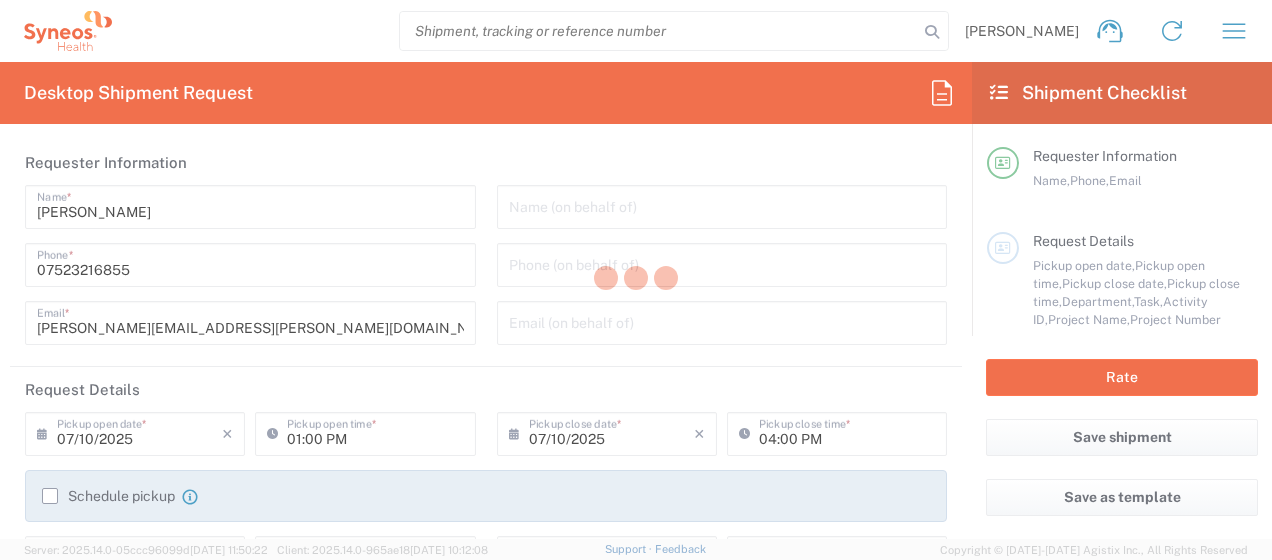 type on "8350" 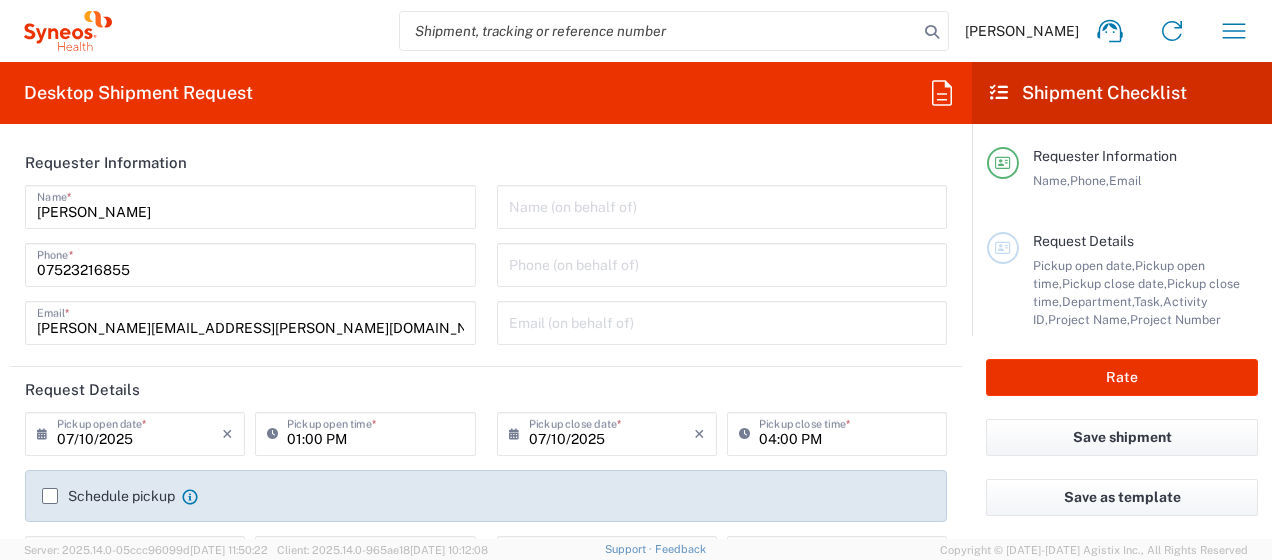 type on "United Kingdom" 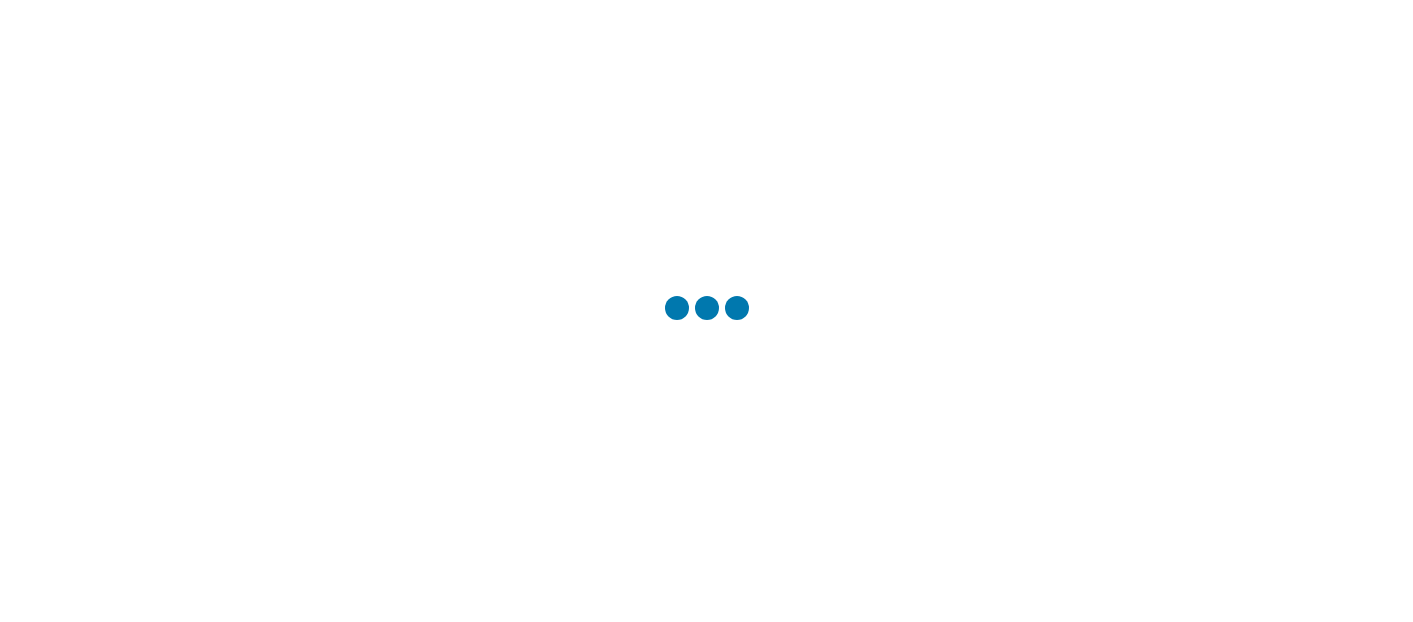 scroll, scrollTop: 0, scrollLeft: 0, axis: both 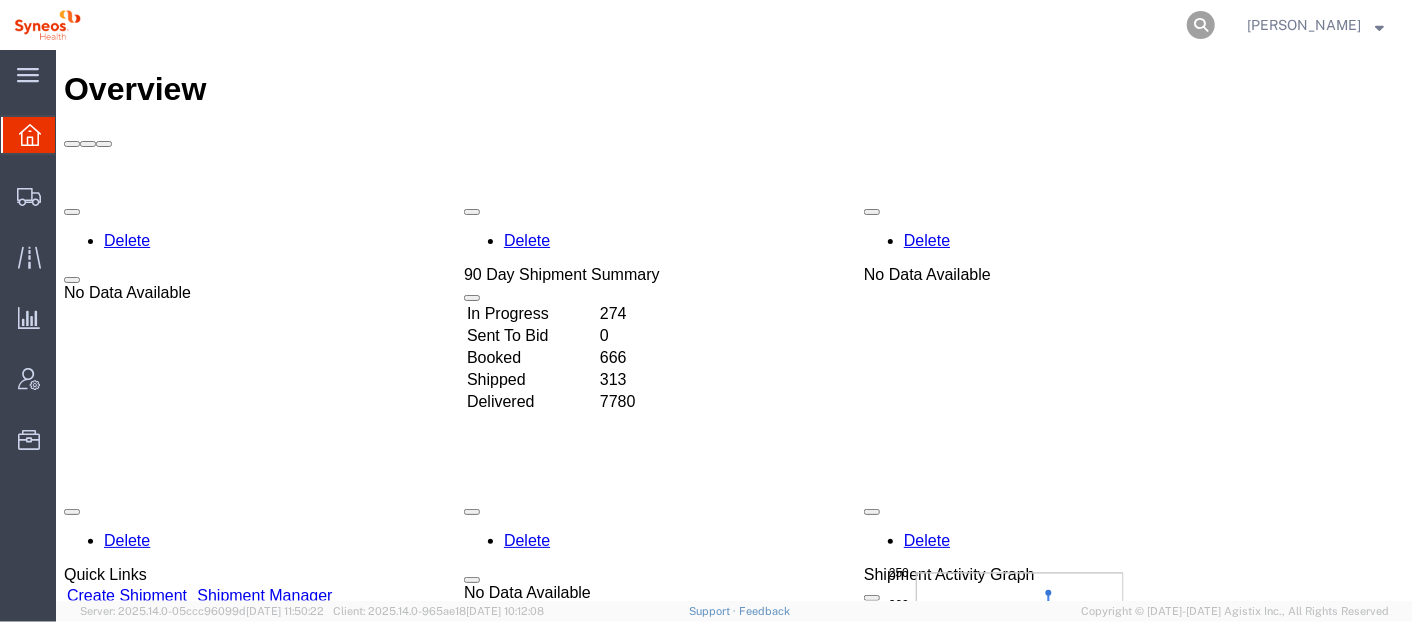 click 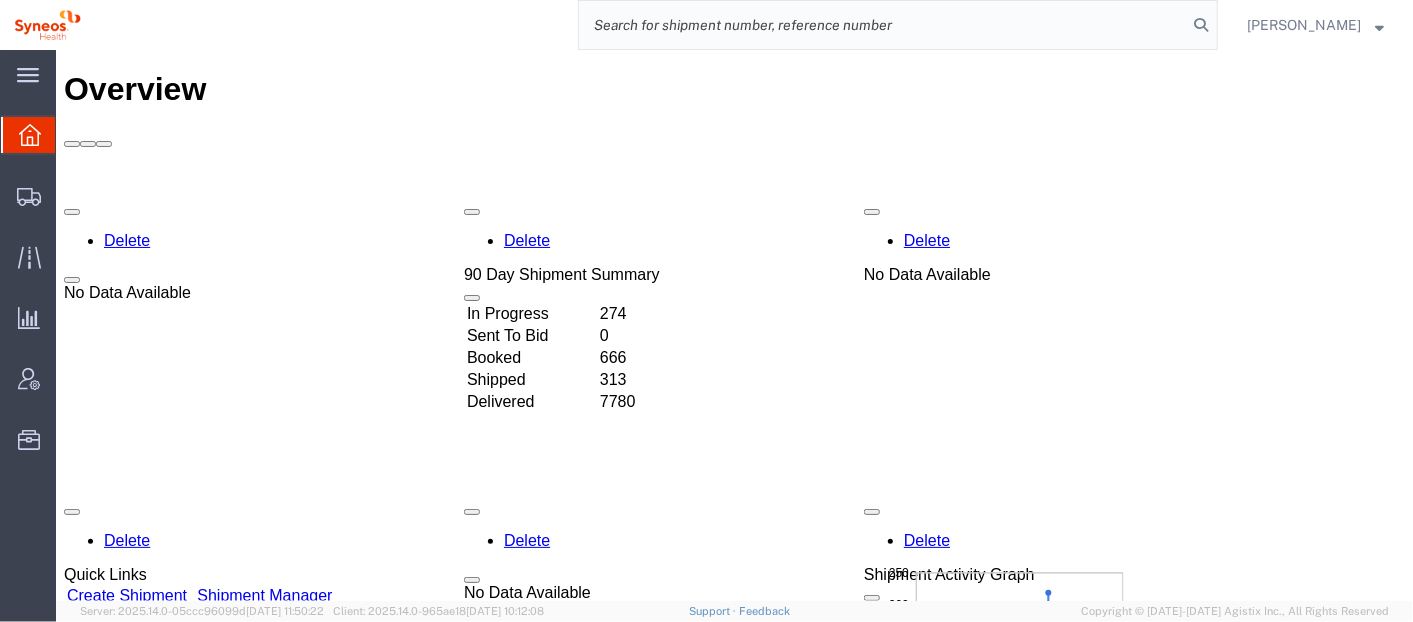 click 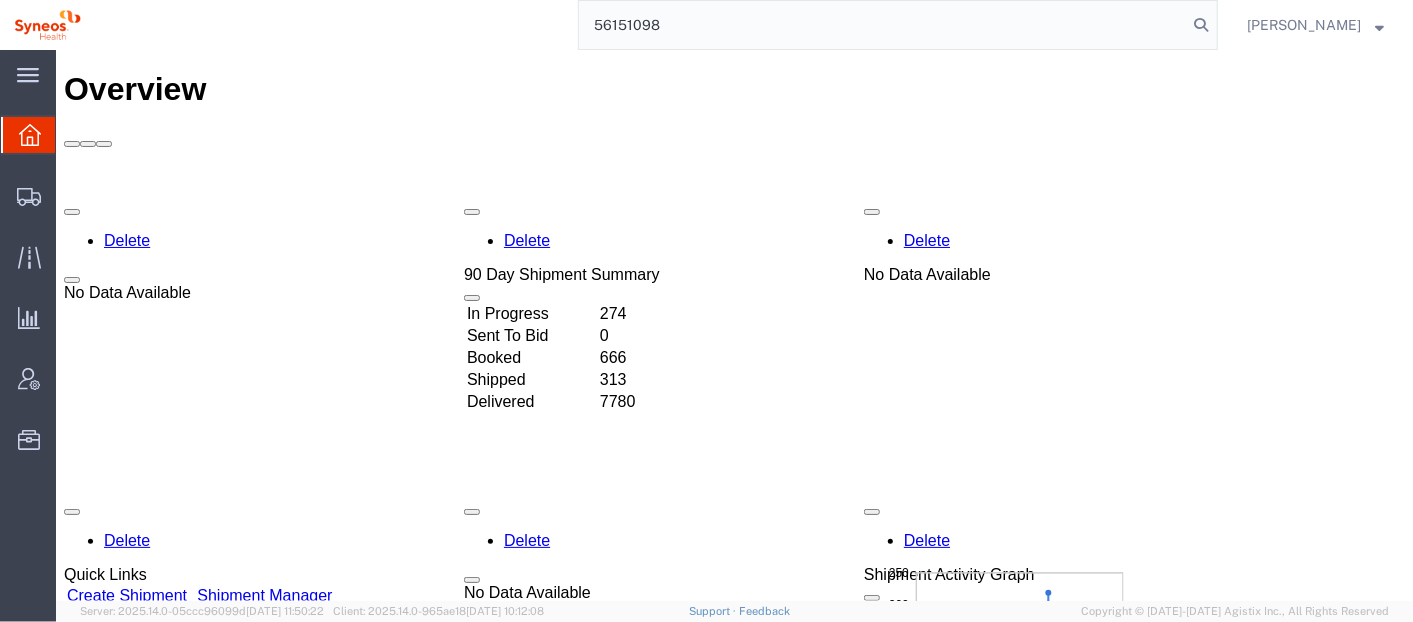 type on "56151098" 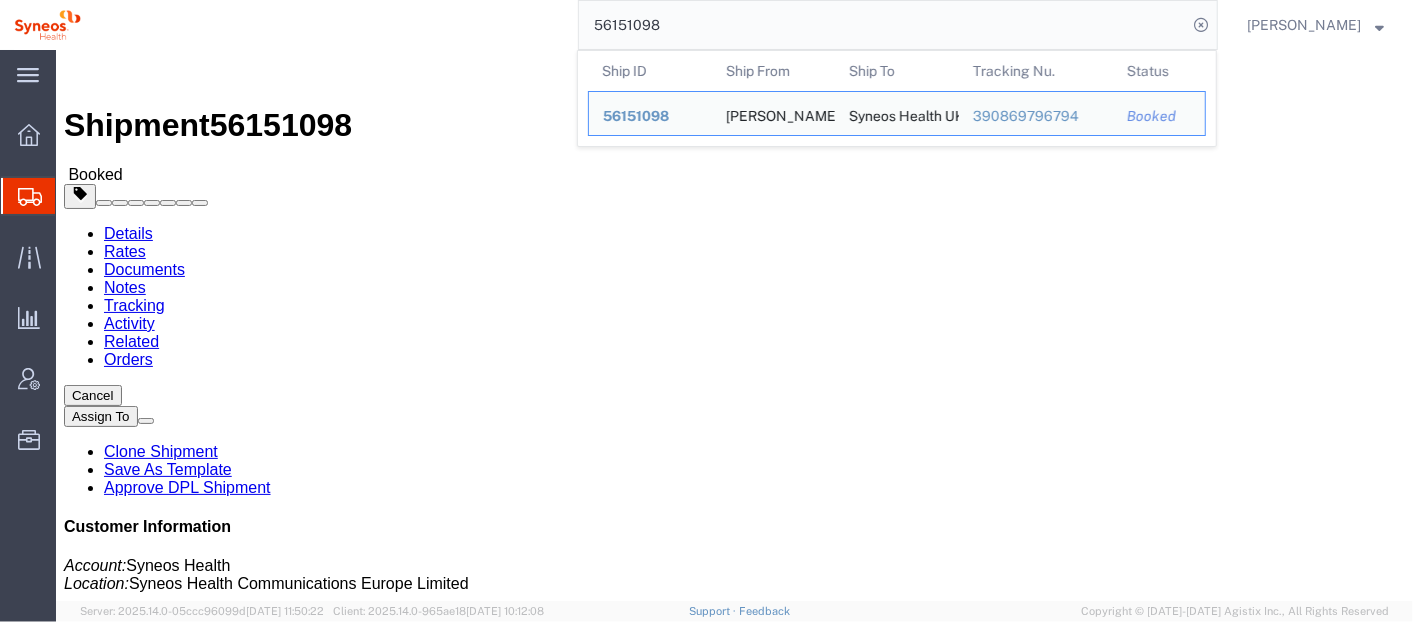 click on "Routing & Vehicle Information" 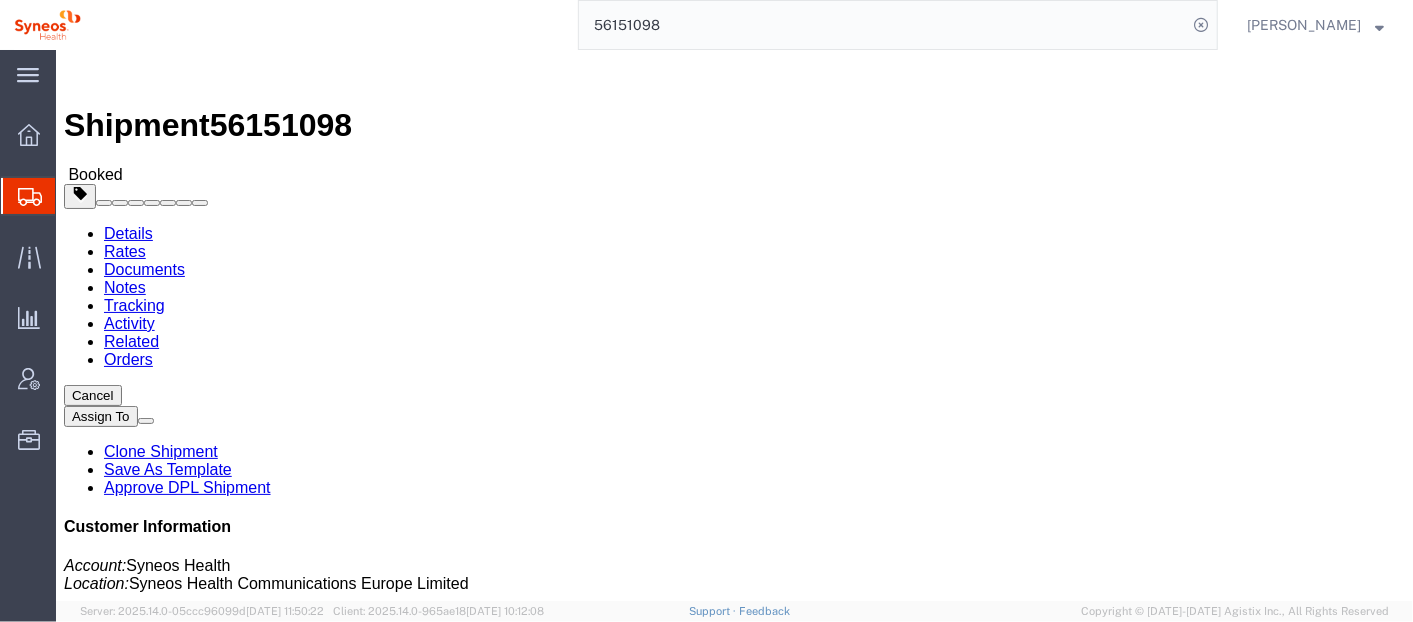 click on "Leg 1 - Small Parcel" 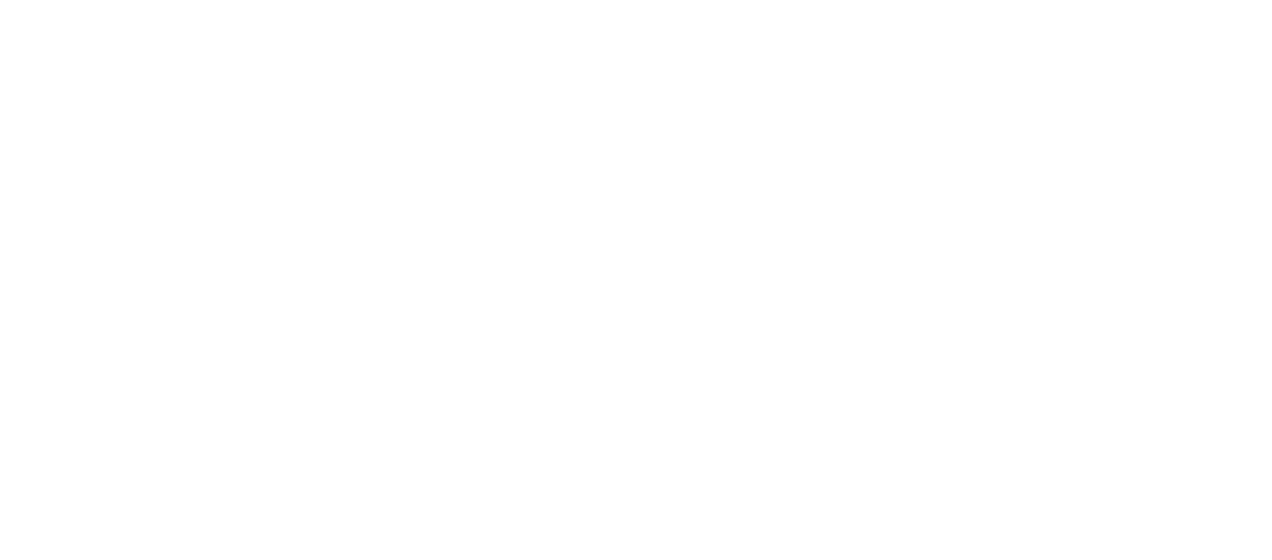 scroll, scrollTop: 0, scrollLeft: 0, axis: both 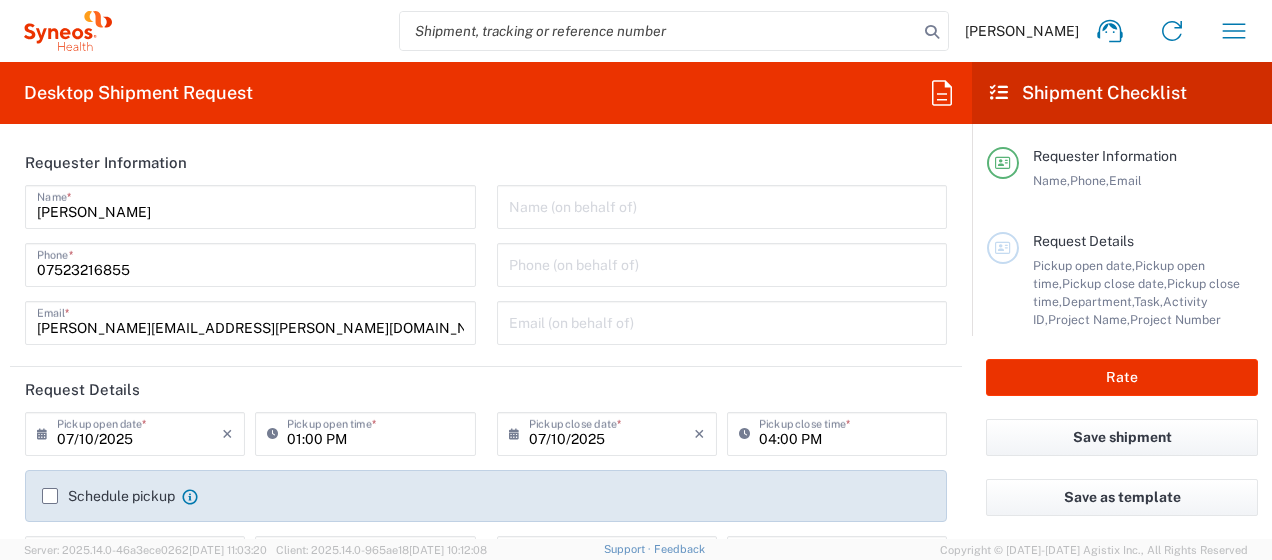 type on "8350" 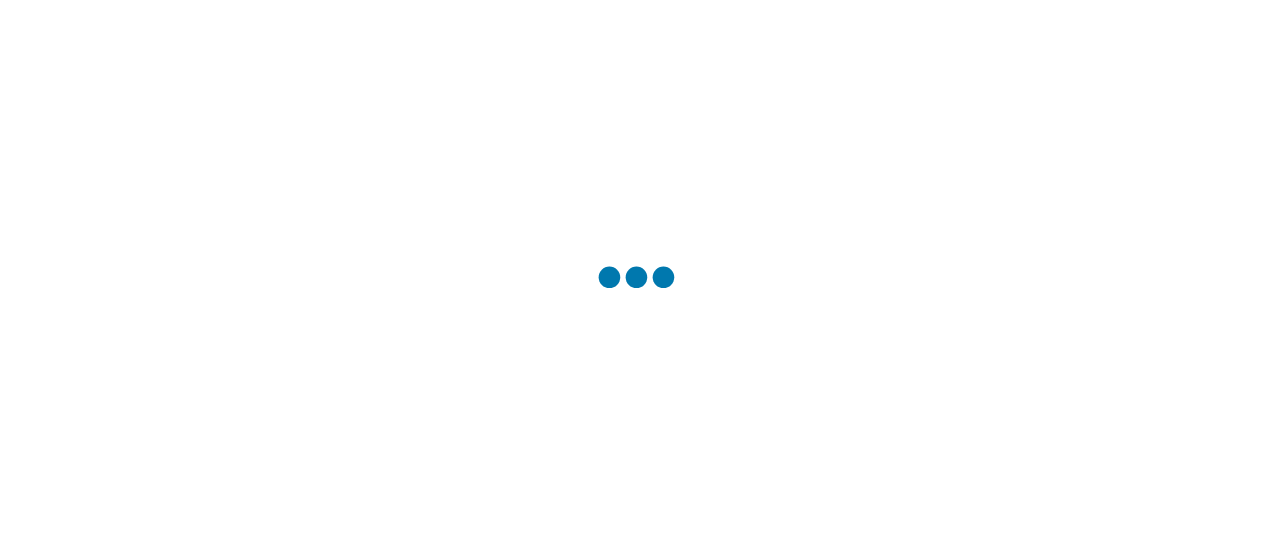 scroll, scrollTop: 0, scrollLeft: 0, axis: both 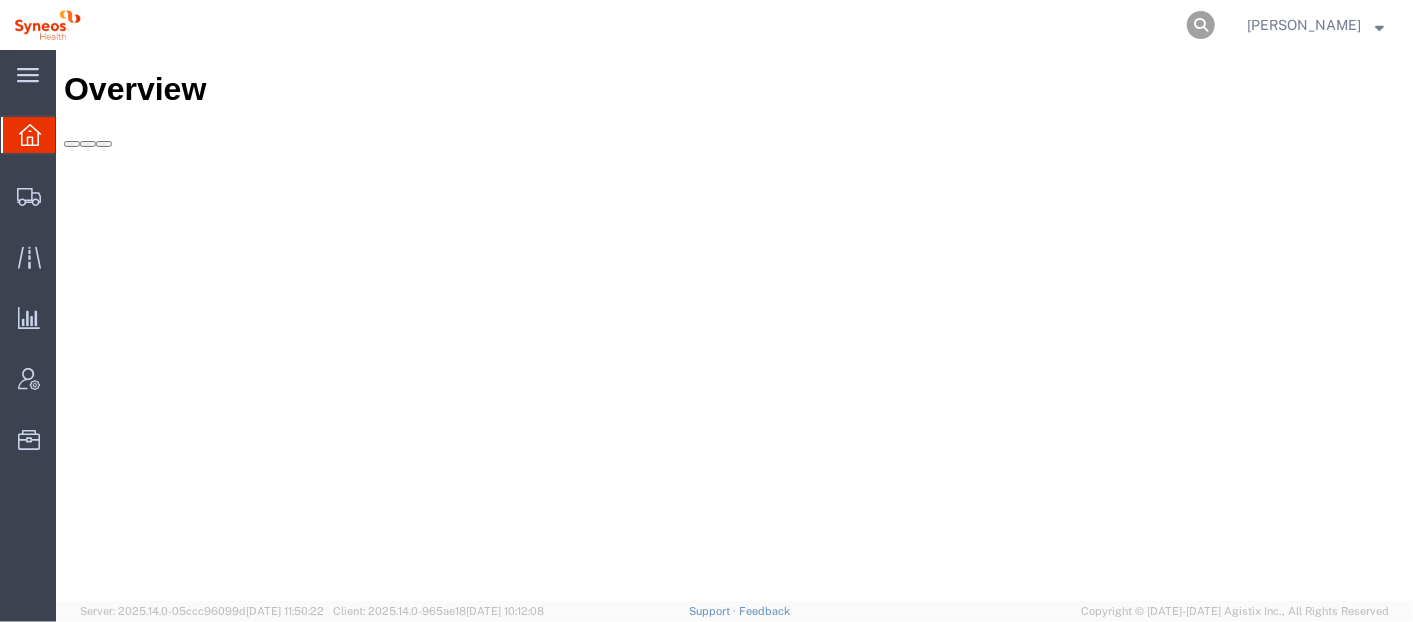 click 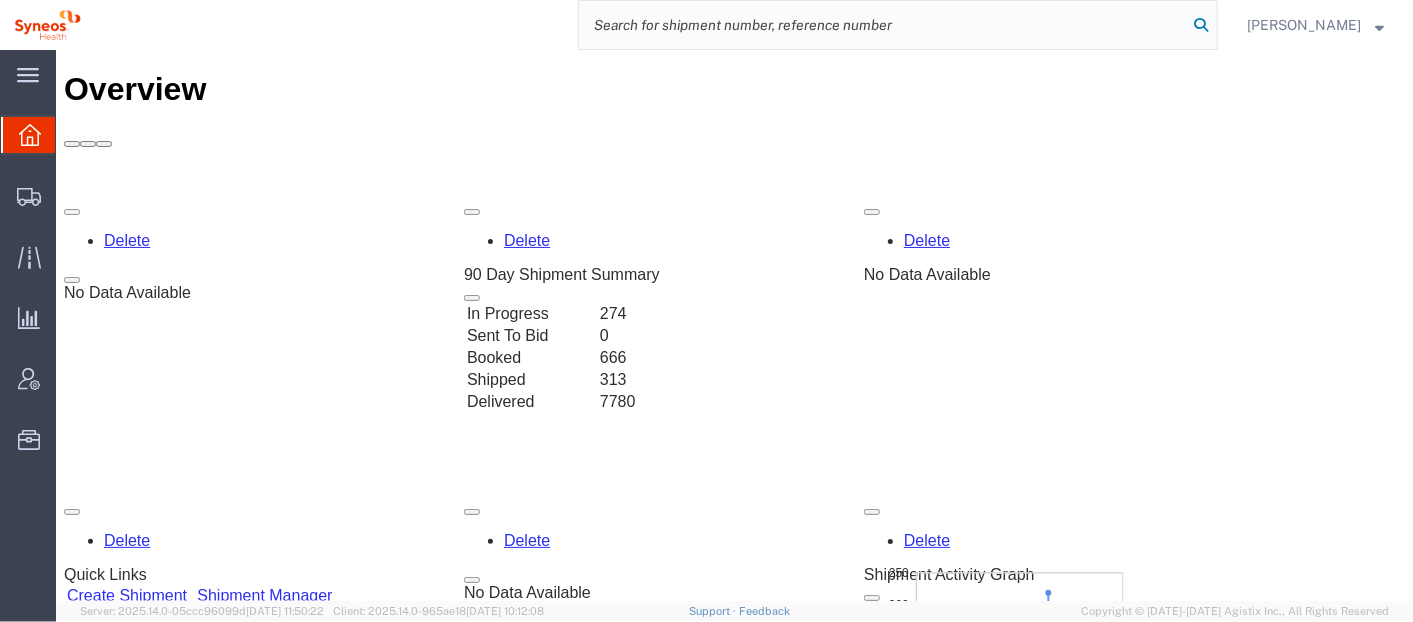scroll, scrollTop: 0, scrollLeft: 0, axis: both 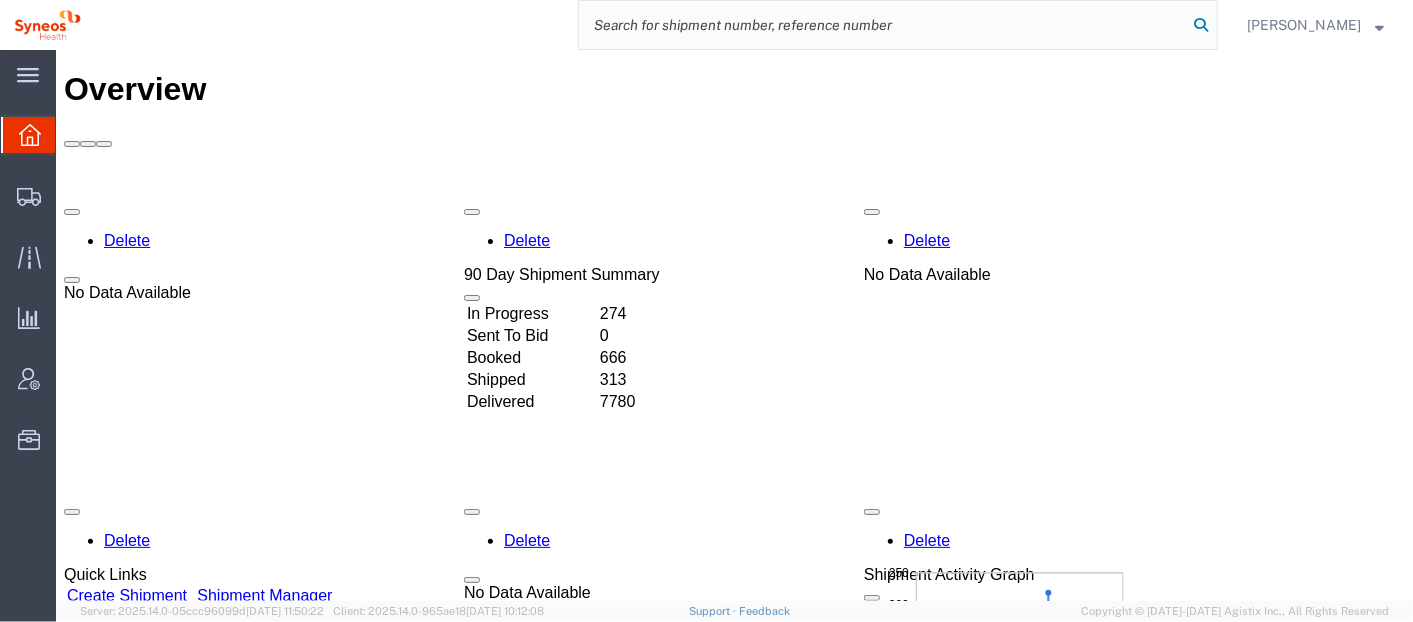 paste on "882146617660" 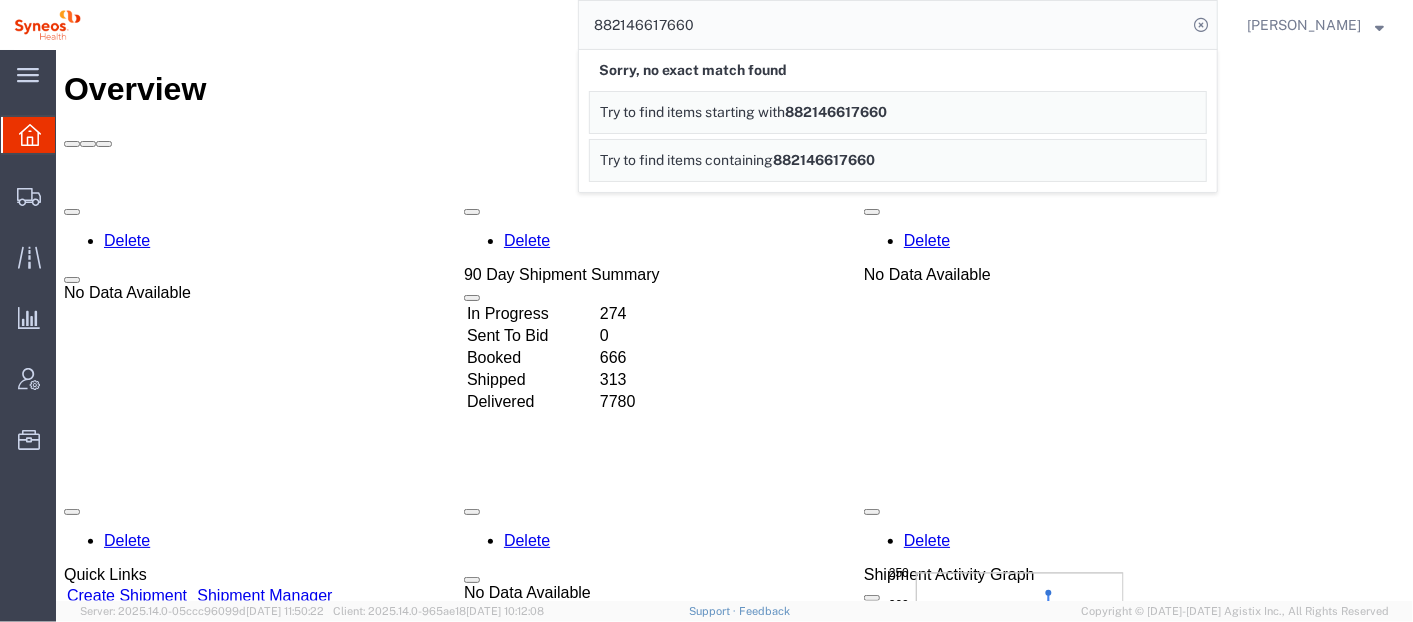click on "882146617660" 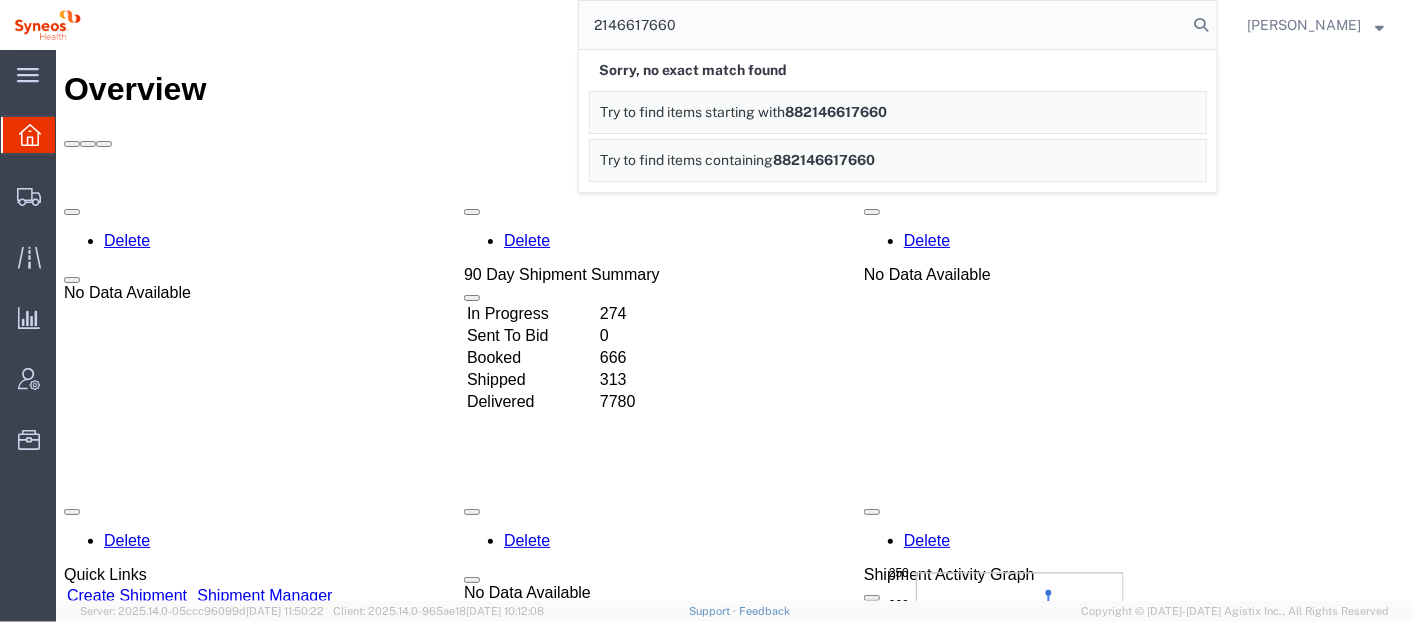 type on "2146617660" 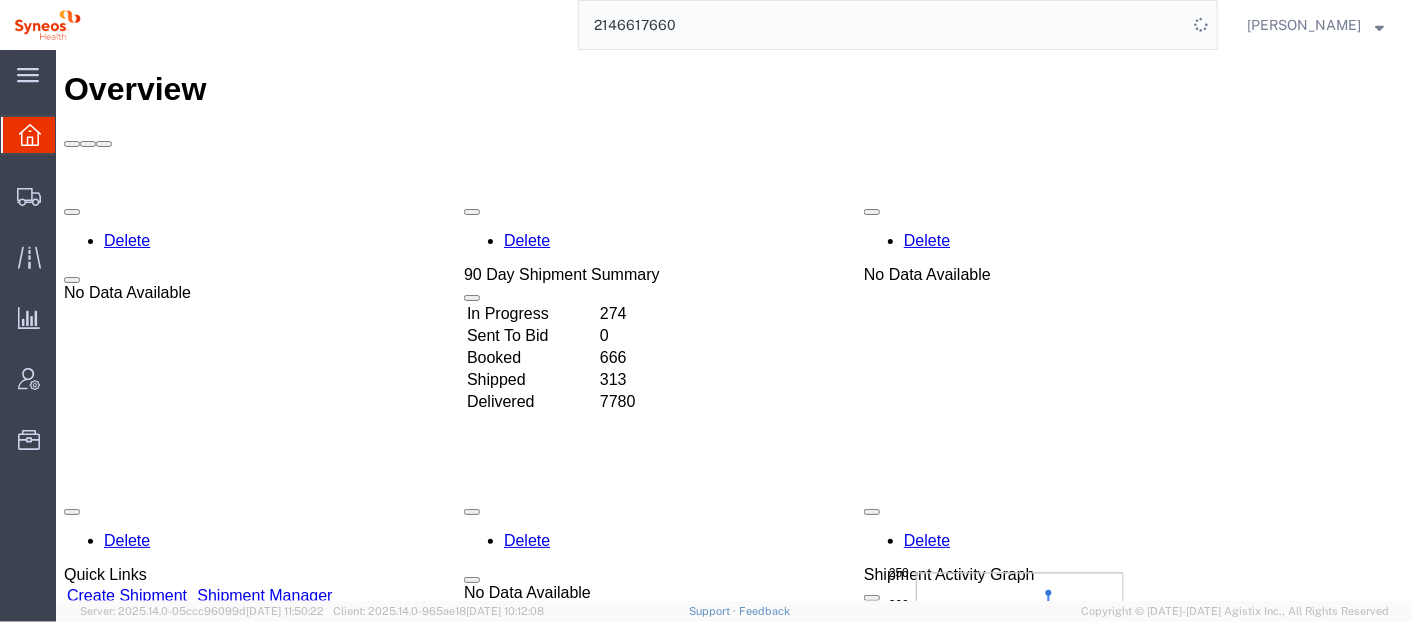 click on "2146617660" 